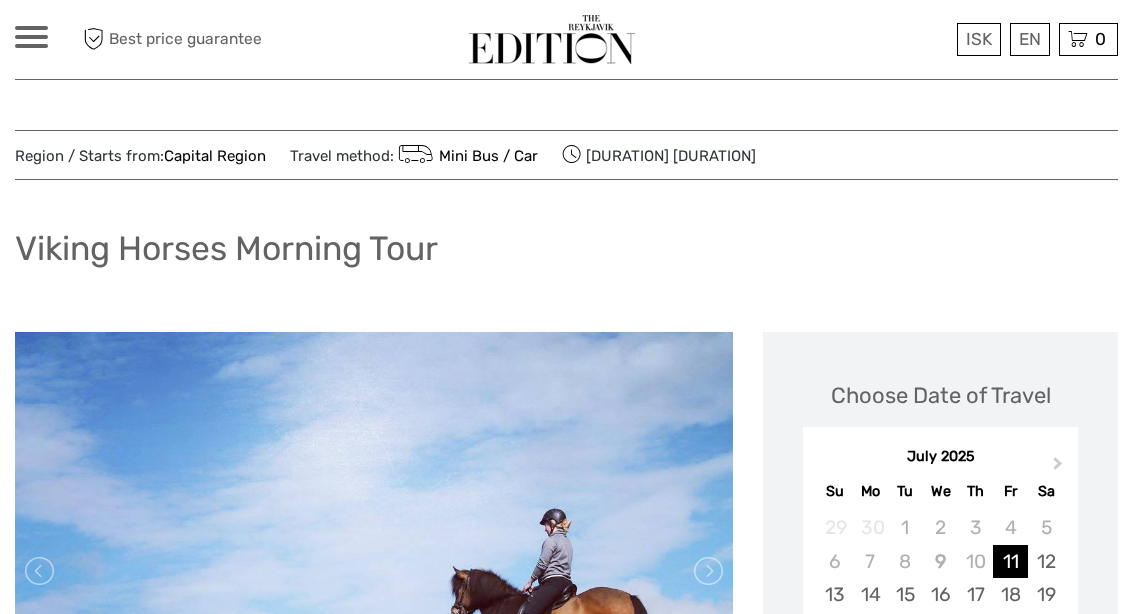 scroll, scrollTop: 969, scrollLeft: 0, axis: vertical 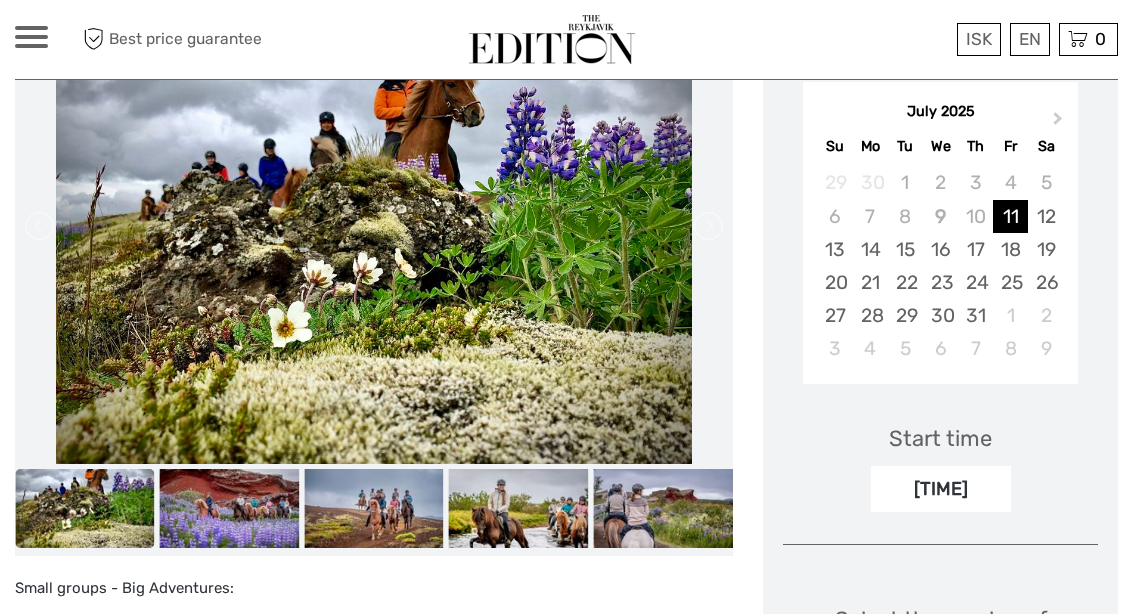 click on "Next Month" at bounding box center (1060, 123) 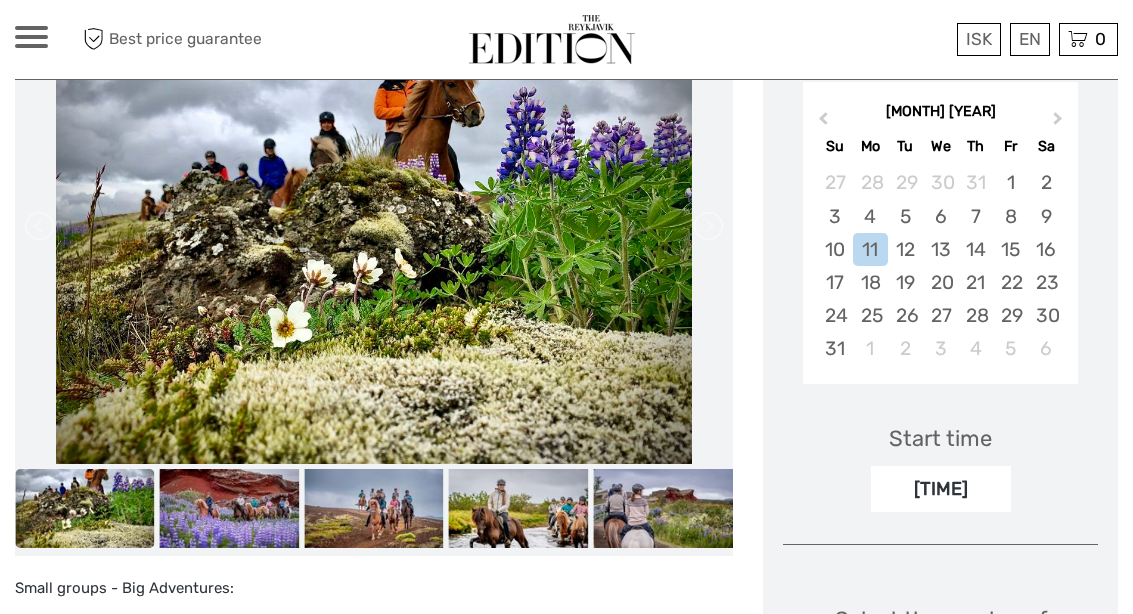 click on "7" at bounding box center (975, 216) 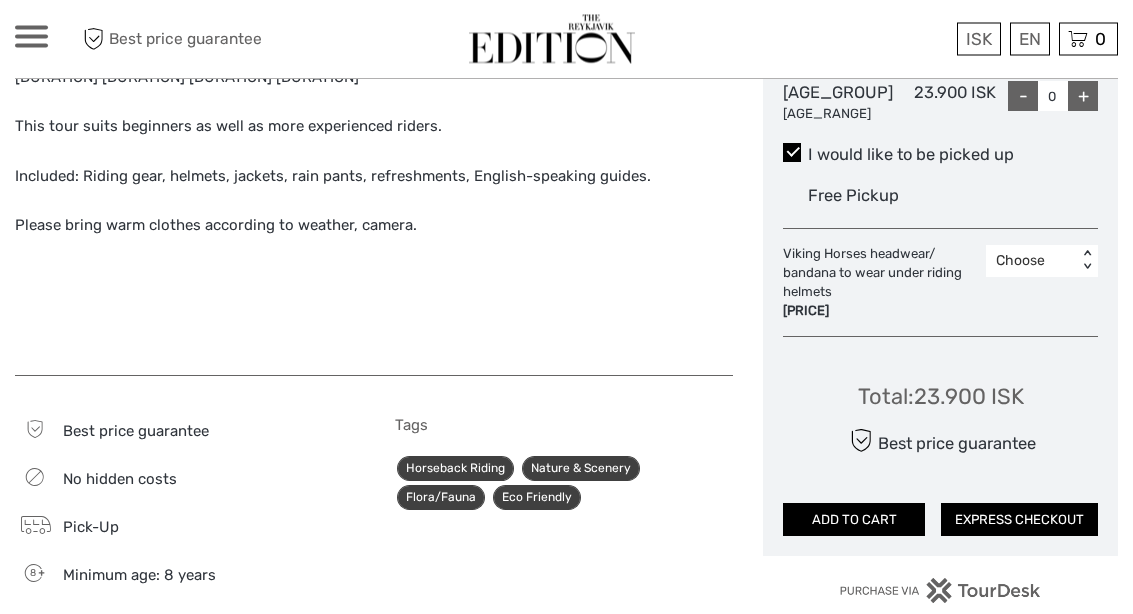 scroll, scrollTop: 1105, scrollLeft: 0, axis: vertical 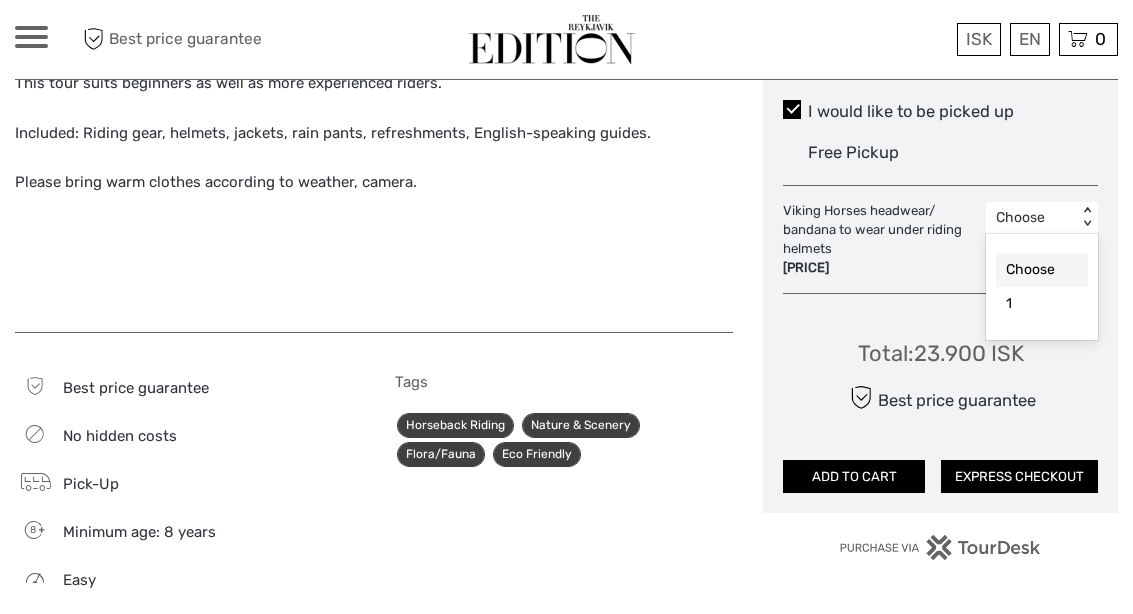 click on "Small groups - Big Adventures: Our morning tour takes you through small forests at Hólmsheiði hills and the bizarre lava formations of Rauðhólar, which are clusters of 5200-year-old pseudocraters. We start with a short riding lesson and end the tour with coffee, tea or hot cacao at our Viking Horses stable.  We ride only in small groups (max. 10 riders).  Time in the saddle 1,5 – 2 hours, a total of 3,5 – 4 hours This tour suits beginners as well as more experienced riders. Included: Riding gear, helmets, jackets, rain pants, refreshments, English-speaking guides. Please bring warm clothes according to weather, camera." at bounding box center [374, 42] 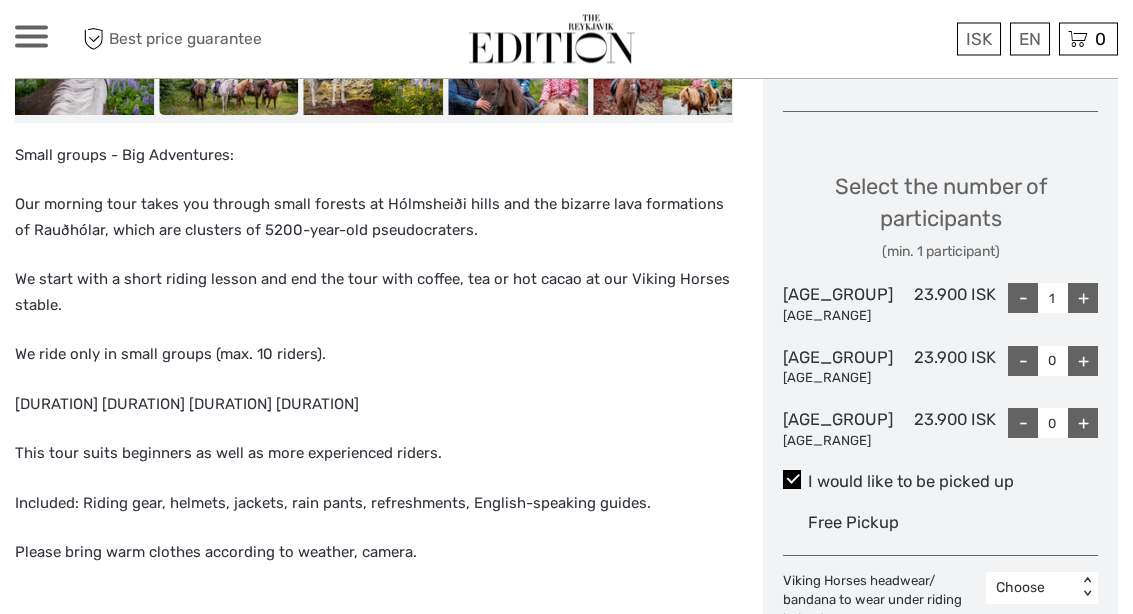 scroll, scrollTop: 778, scrollLeft: 0, axis: vertical 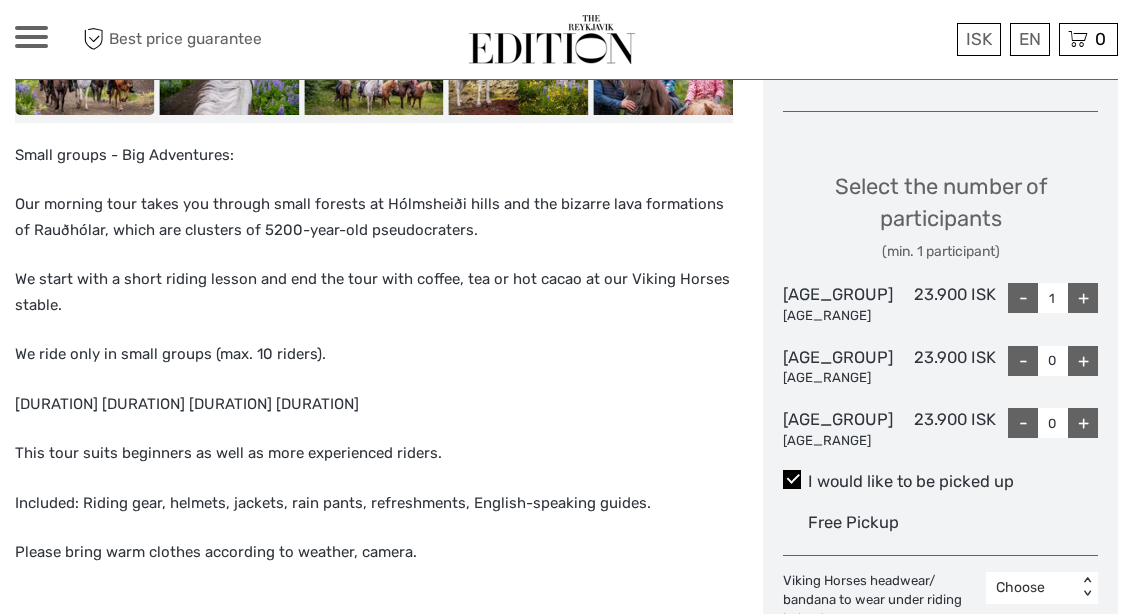 click on "+" at bounding box center [1083, 298] 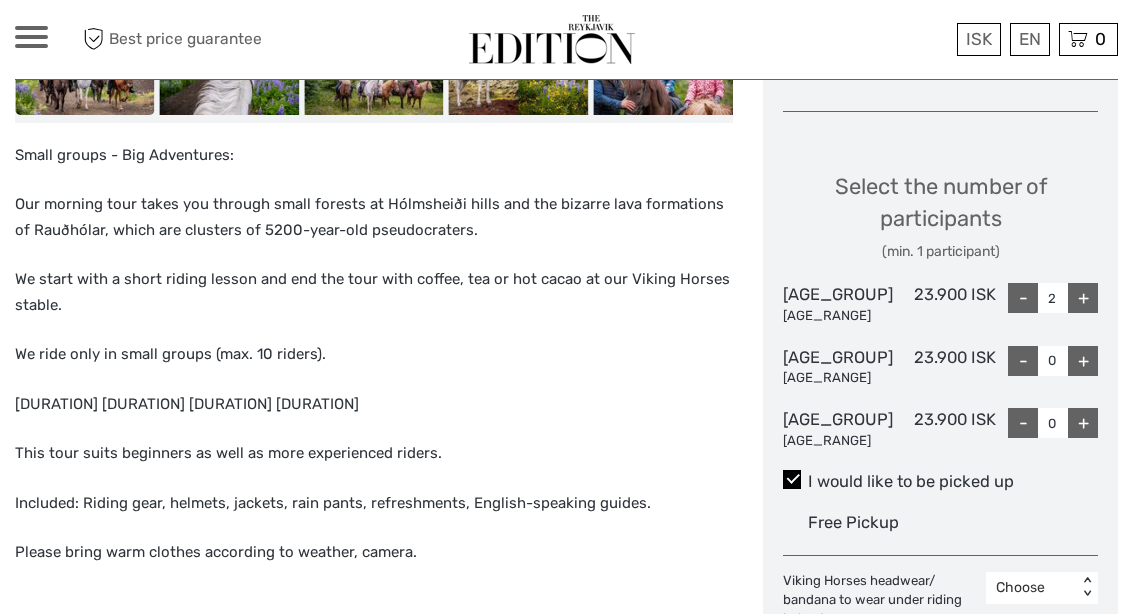 click on "+" at bounding box center (1083, 298) 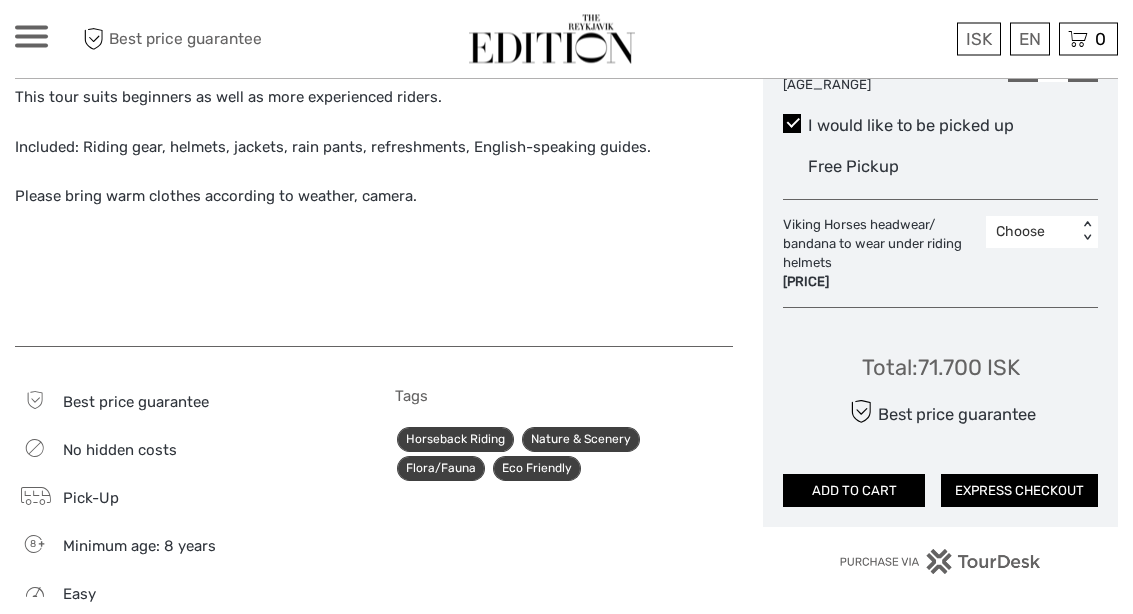 scroll, scrollTop: 1134, scrollLeft: 0, axis: vertical 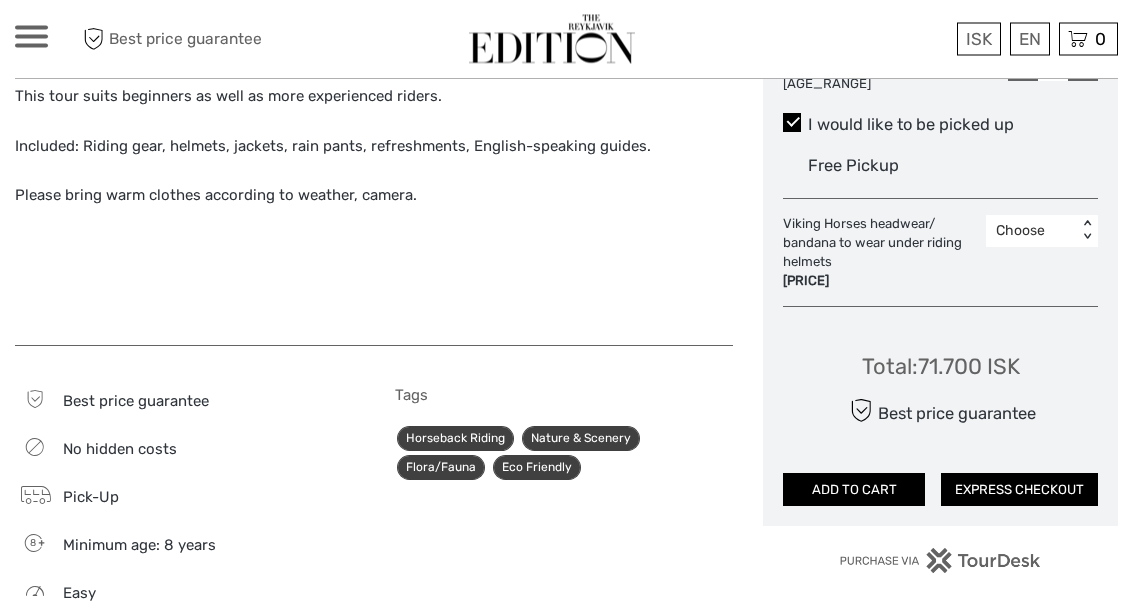 click on "ADD TO CART" at bounding box center [854, 491] 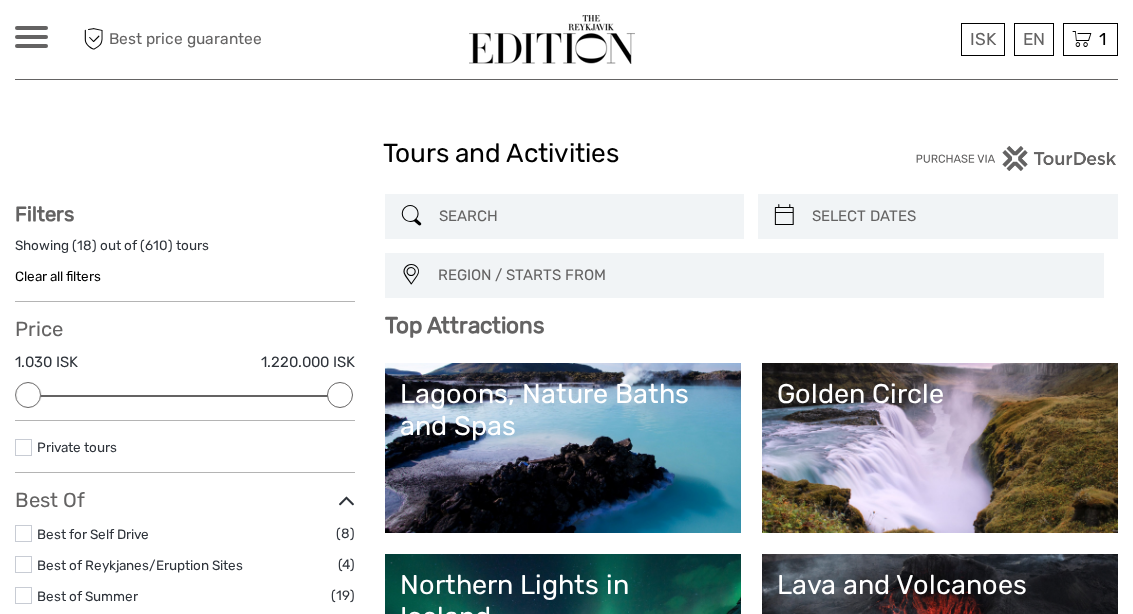 scroll, scrollTop: 0, scrollLeft: 0, axis: both 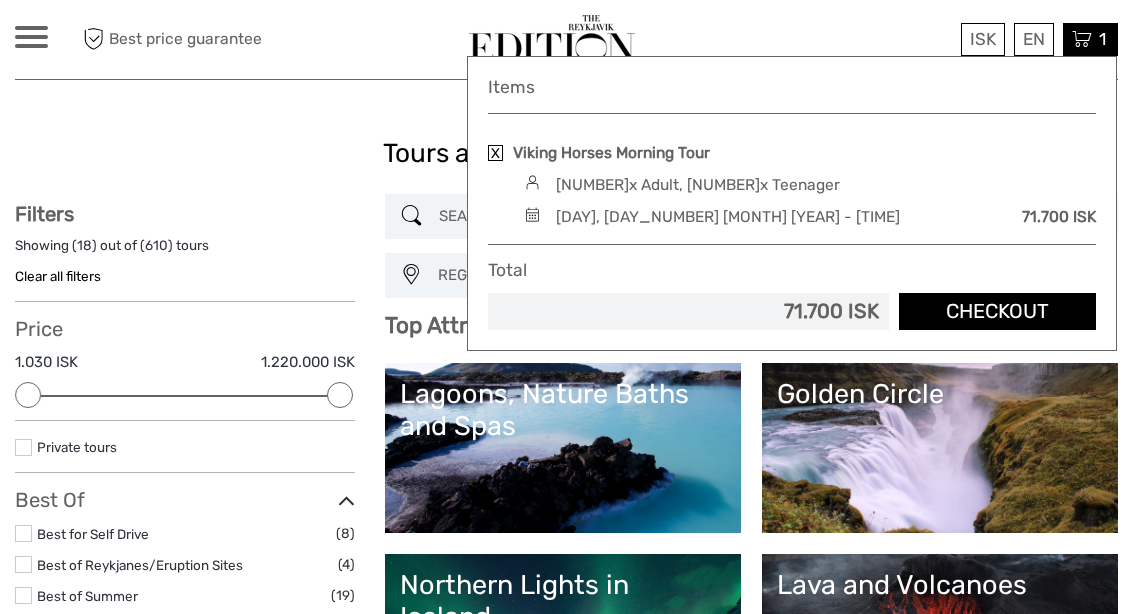 click on "Checkout" at bounding box center (997, 311) 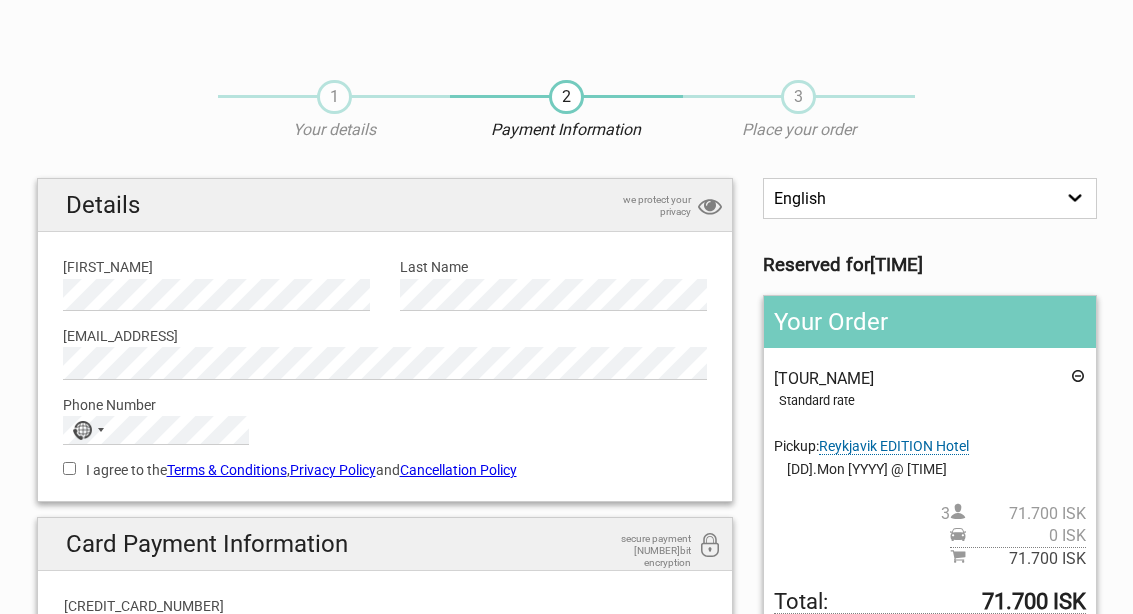 scroll, scrollTop: 0, scrollLeft: 0, axis: both 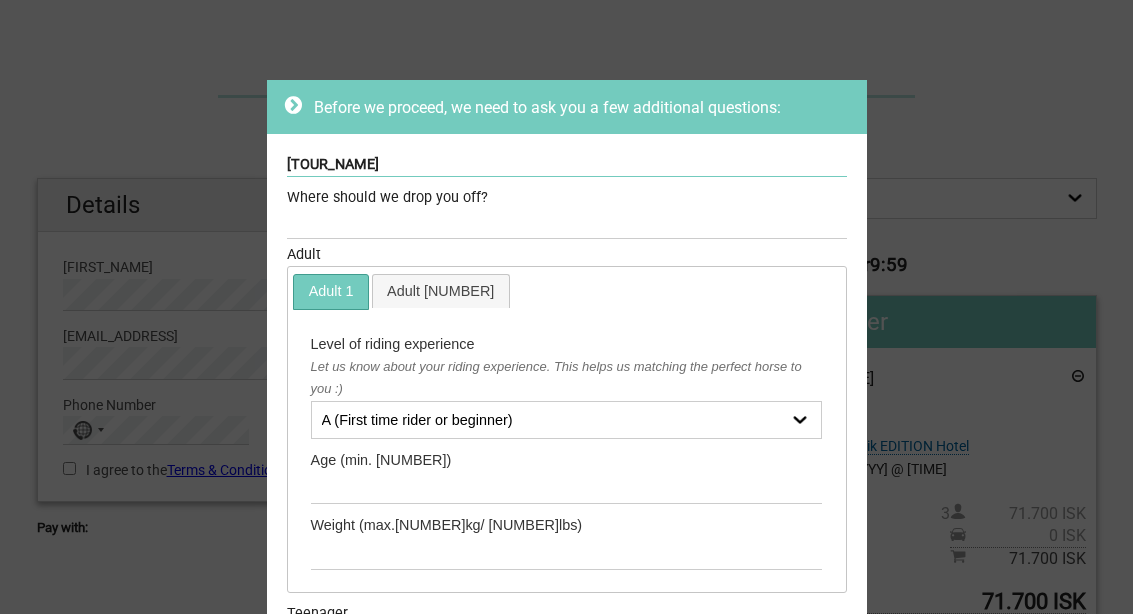 click on "A (First time rider or beginner)
B (Some experience: comfortable in walk and trot)
C (Intermediate: comfortable in trot and canter)
D (very experienced: riding on a regular basis and/or own horse)" at bounding box center [567, 420] 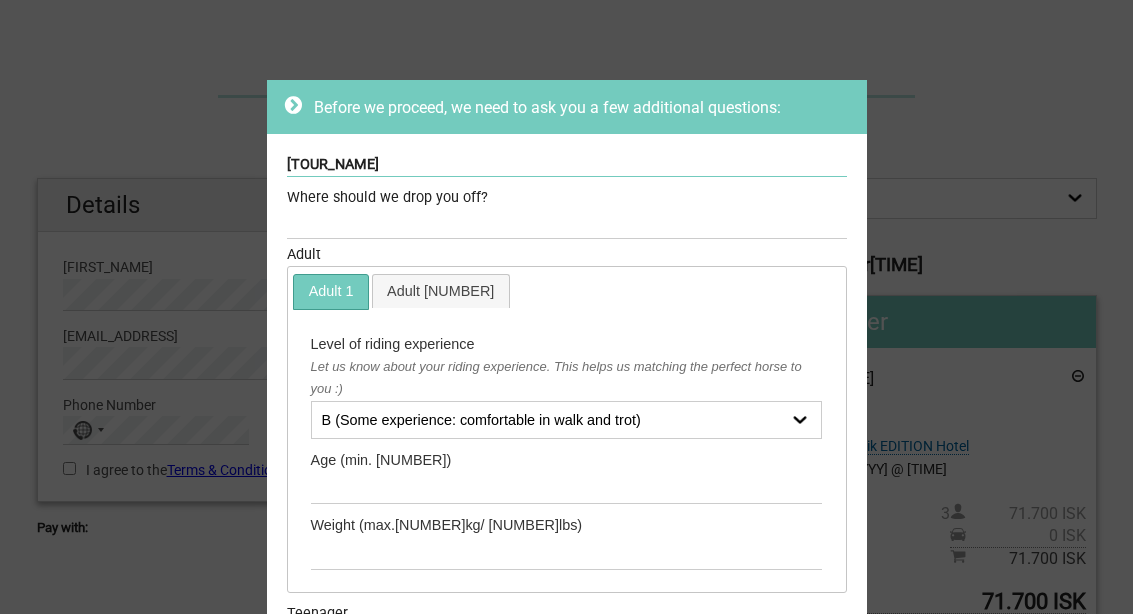 click on "A (First time rider or beginner)
B (Some experience: comfortable in walk and trot)
C (Intermediate: comfortable in trot and canter)
D (very experienced: riding on a regular basis and/or own horse)" at bounding box center [567, 420] 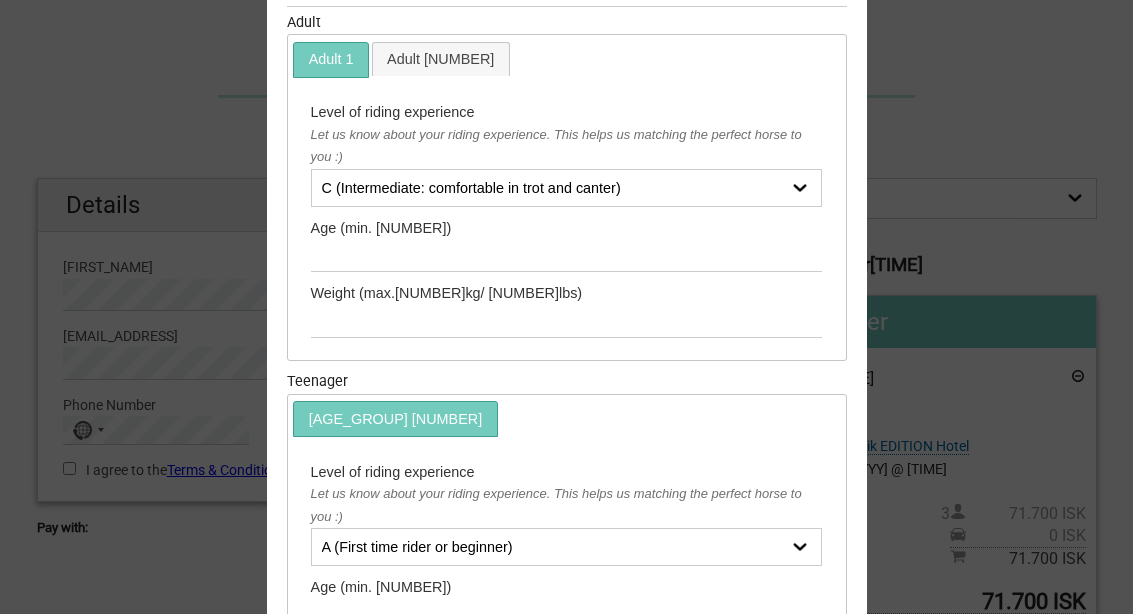 scroll, scrollTop: 243, scrollLeft: 0, axis: vertical 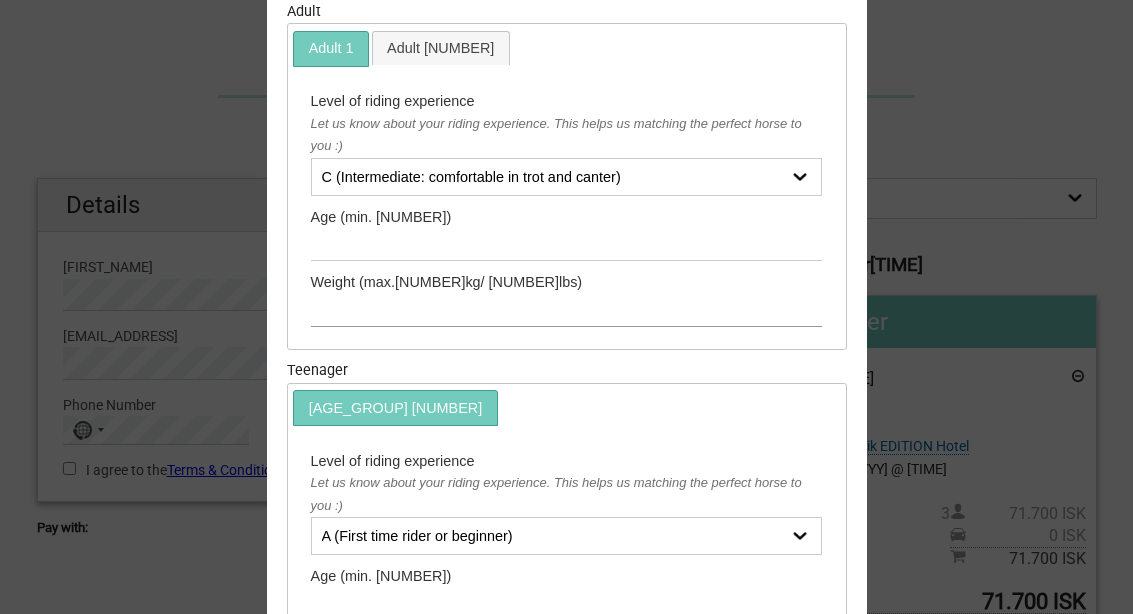 click at bounding box center [567, 310] 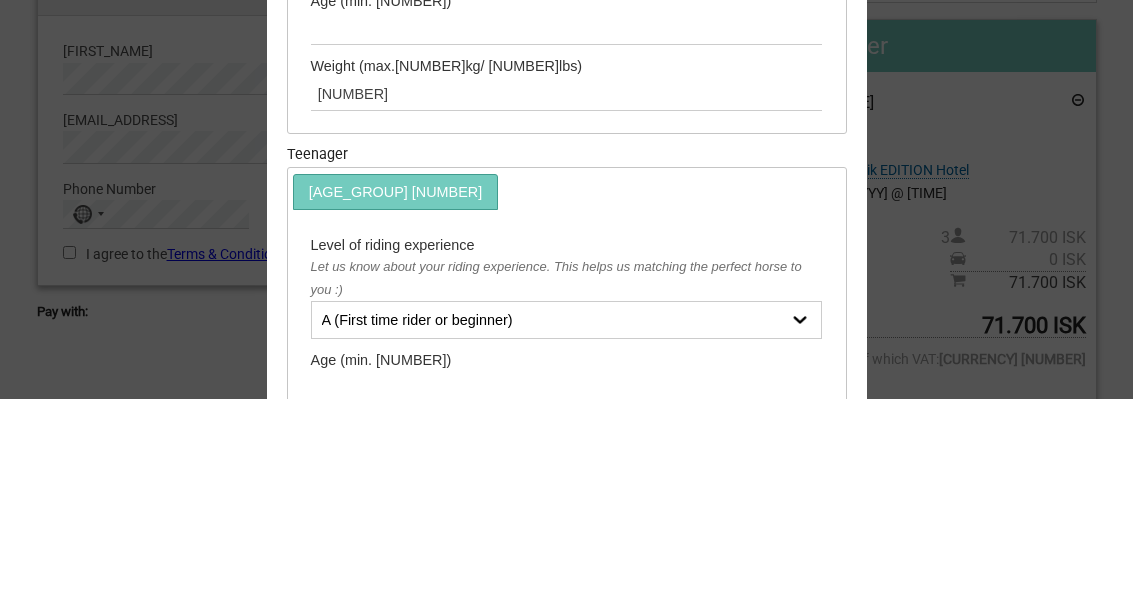 scroll, scrollTop: 216, scrollLeft: 0, axis: vertical 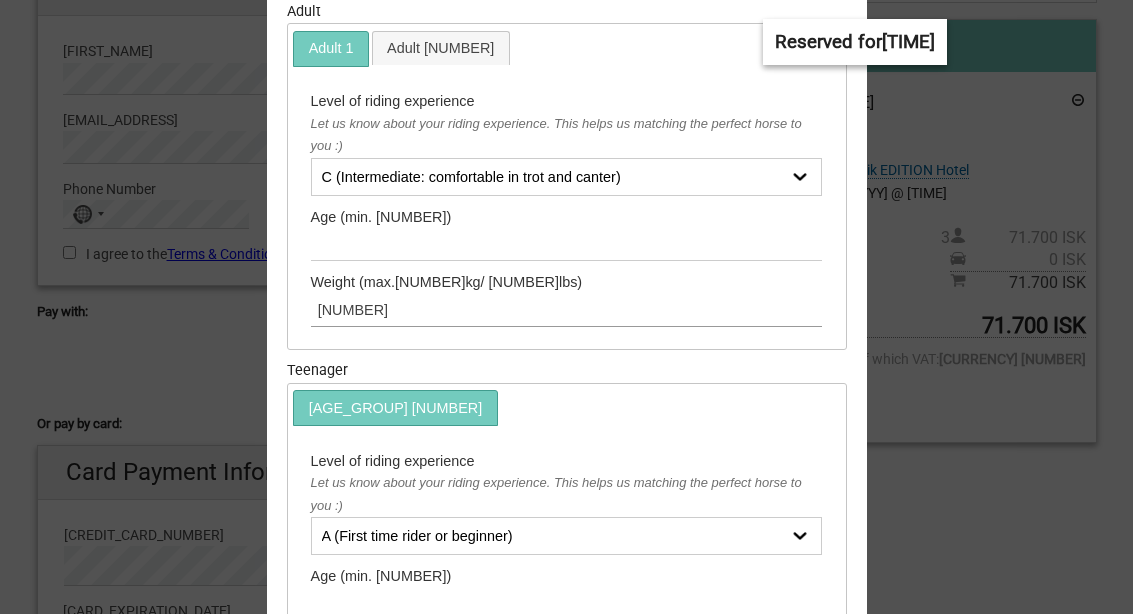 type on "137" 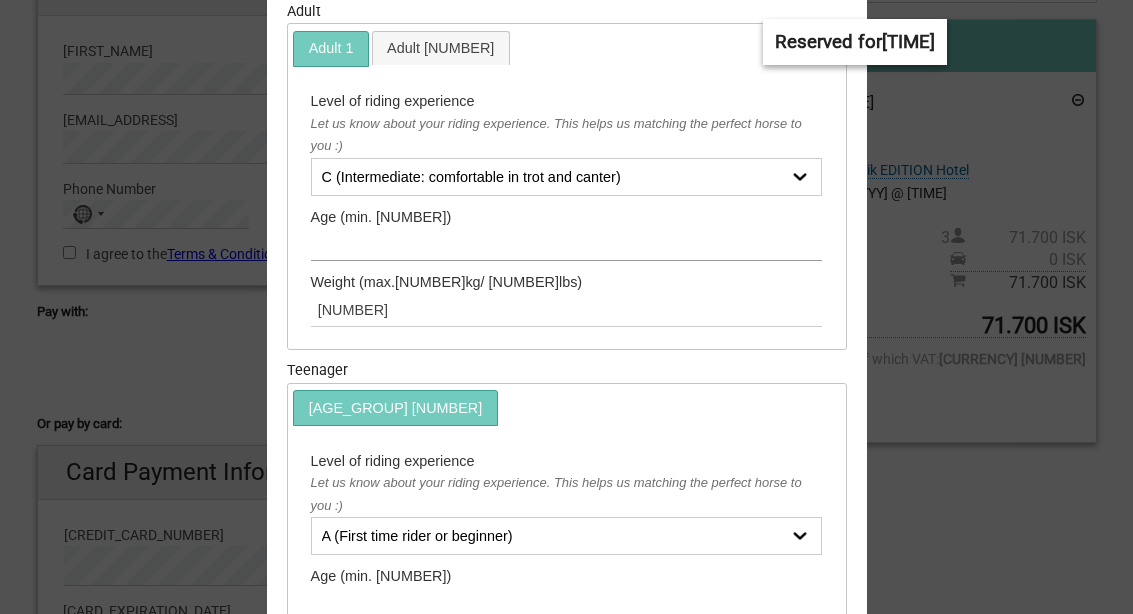 click at bounding box center [567, 244] 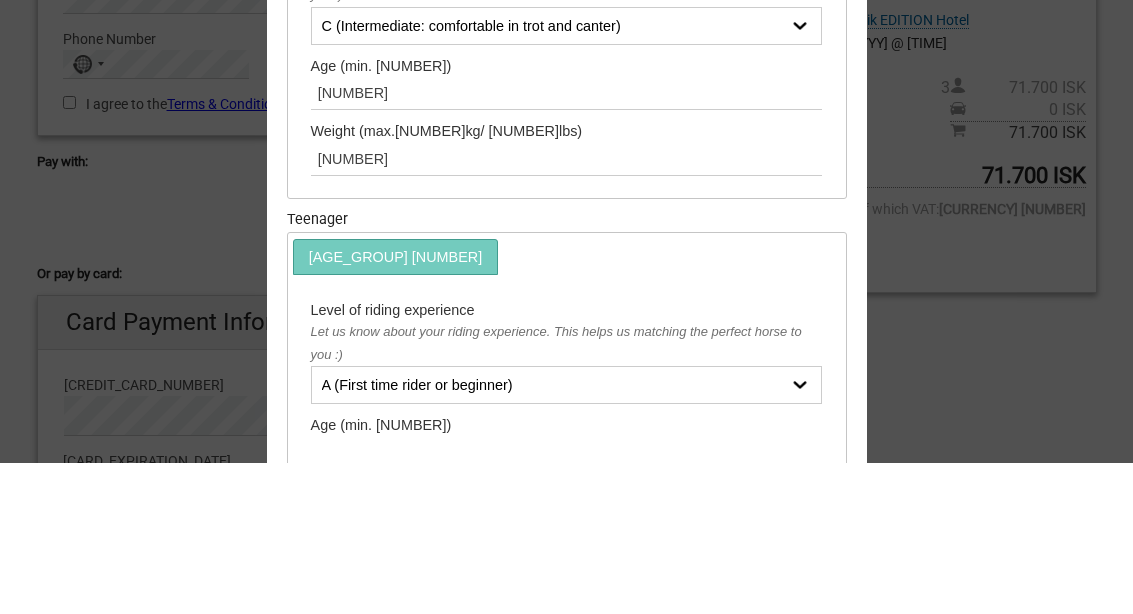 scroll, scrollTop: 367, scrollLeft: 0, axis: vertical 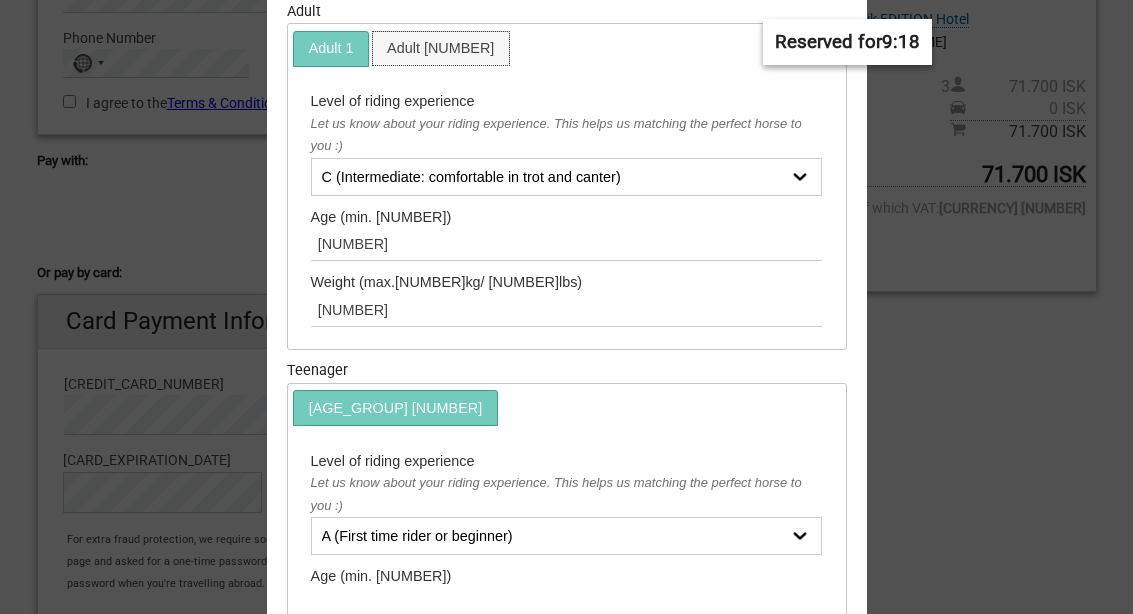 click on "Adult 2" at bounding box center (441, 48) 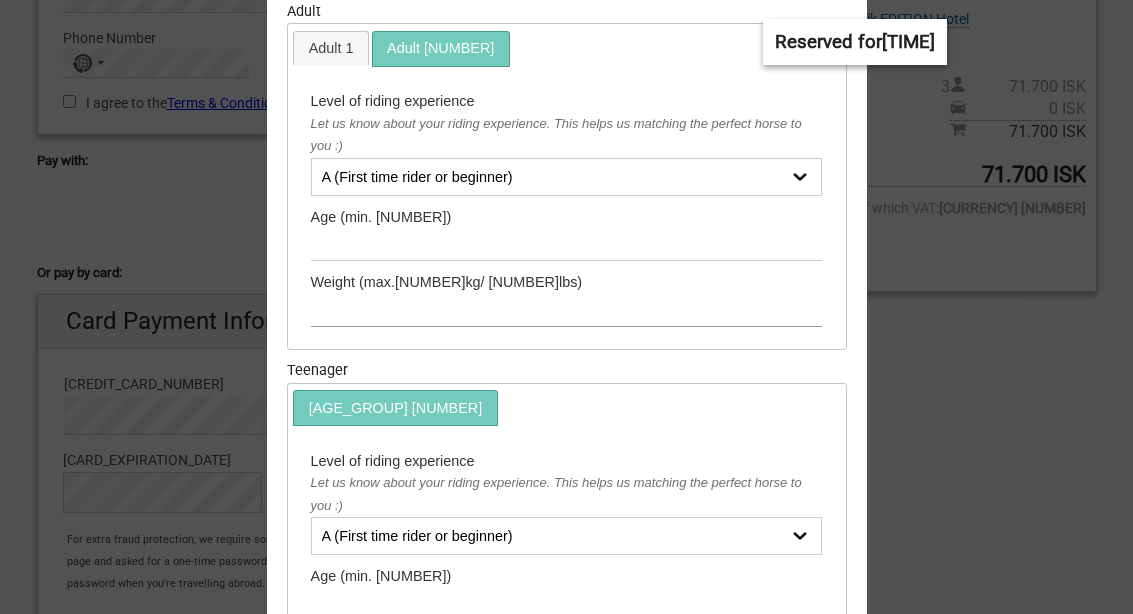 click at bounding box center [567, 310] 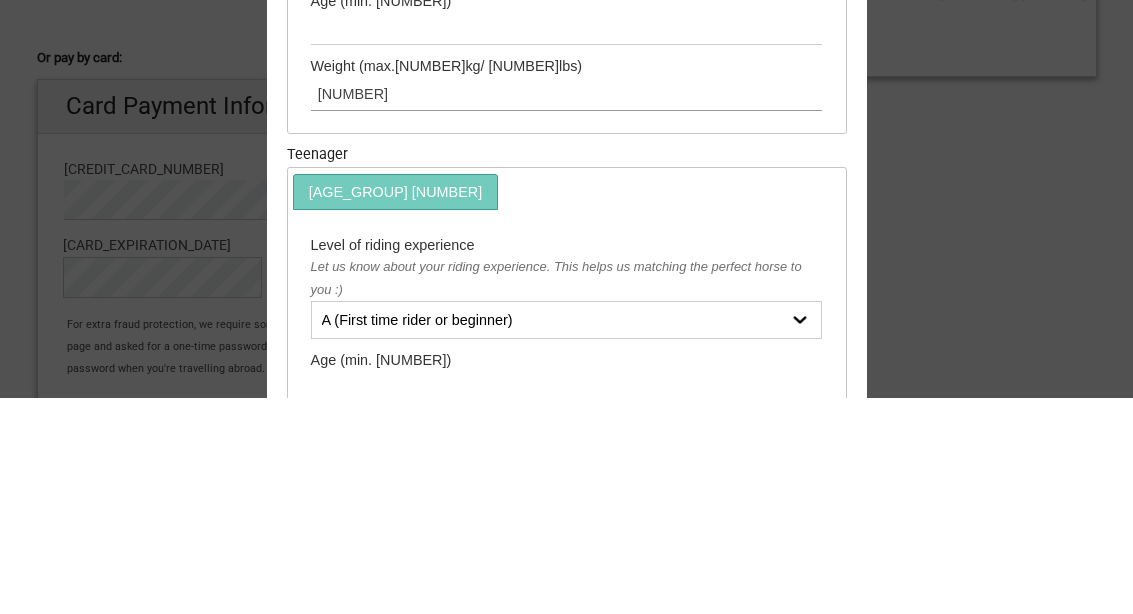 type on "140" 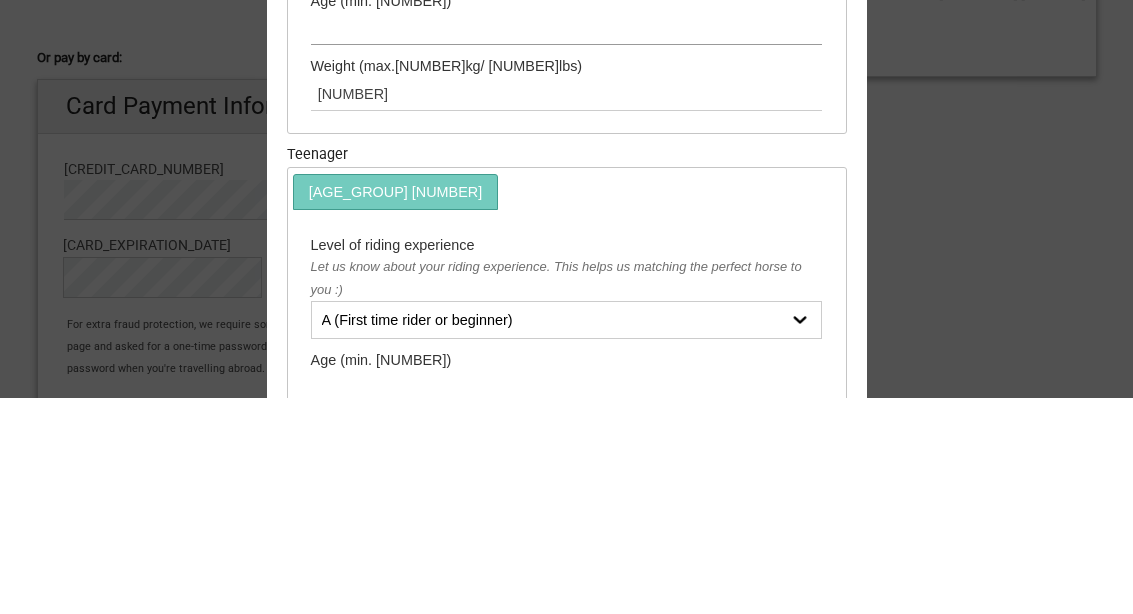 click at bounding box center [567, 244] 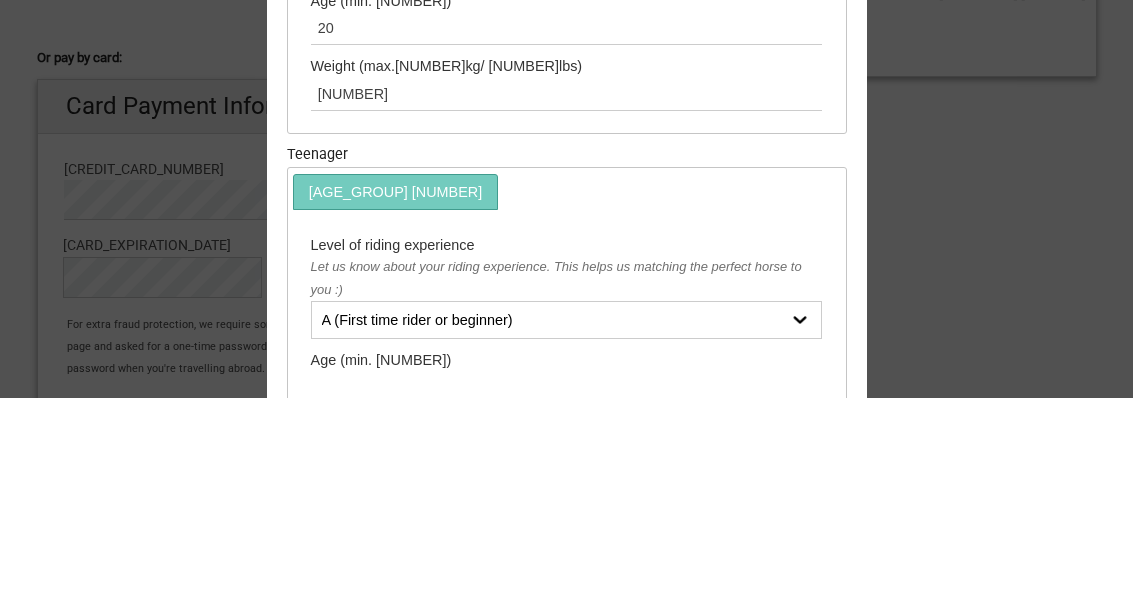 scroll, scrollTop: 583, scrollLeft: 0, axis: vertical 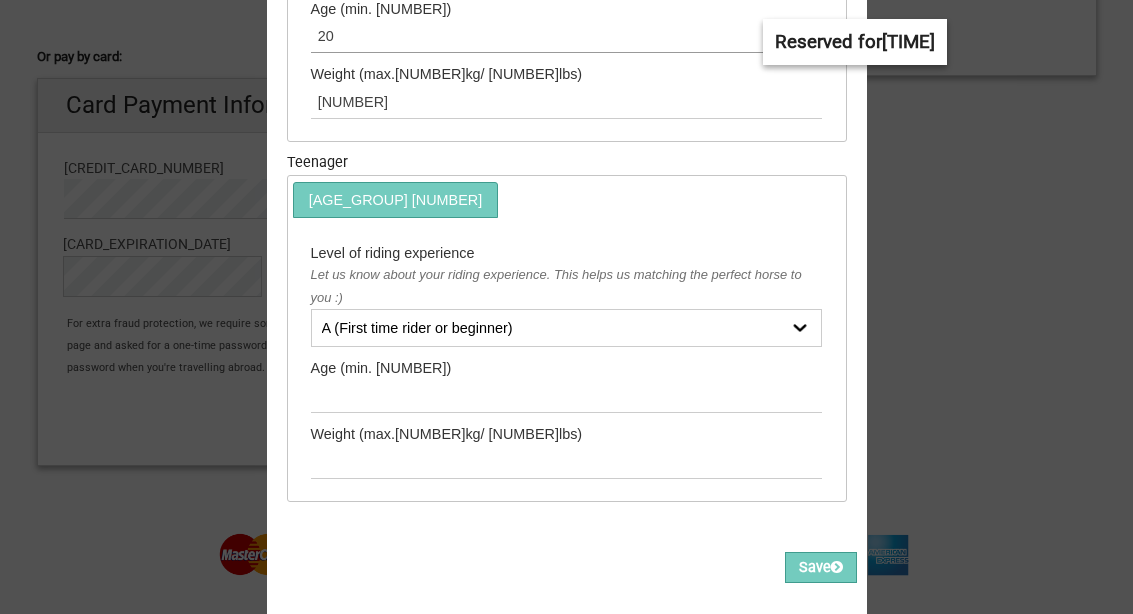 type on "20" 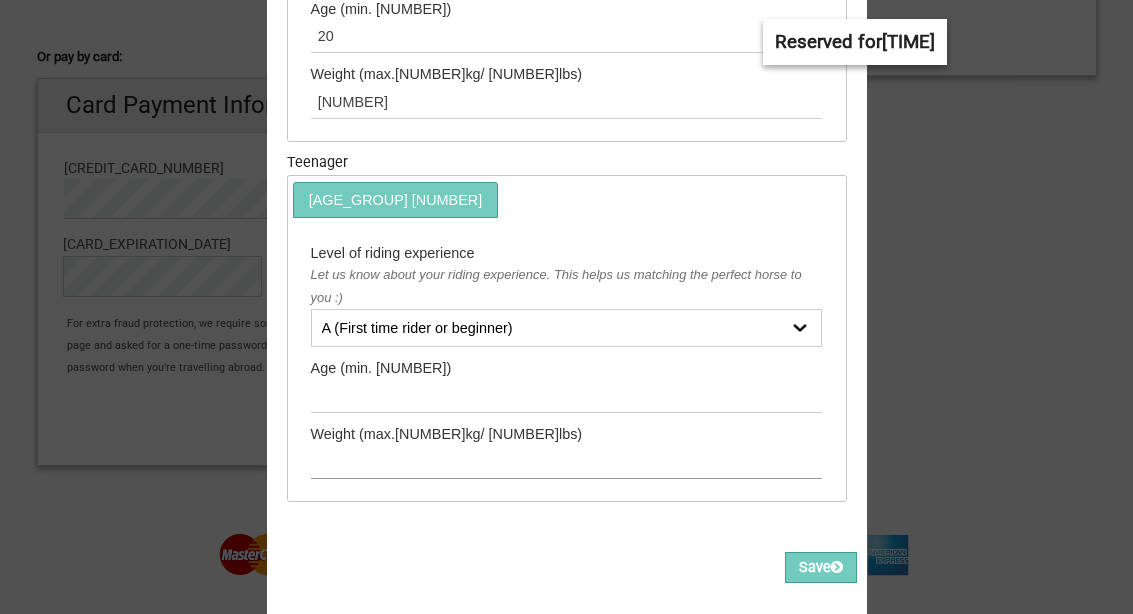 click at bounding box center (567, 461) 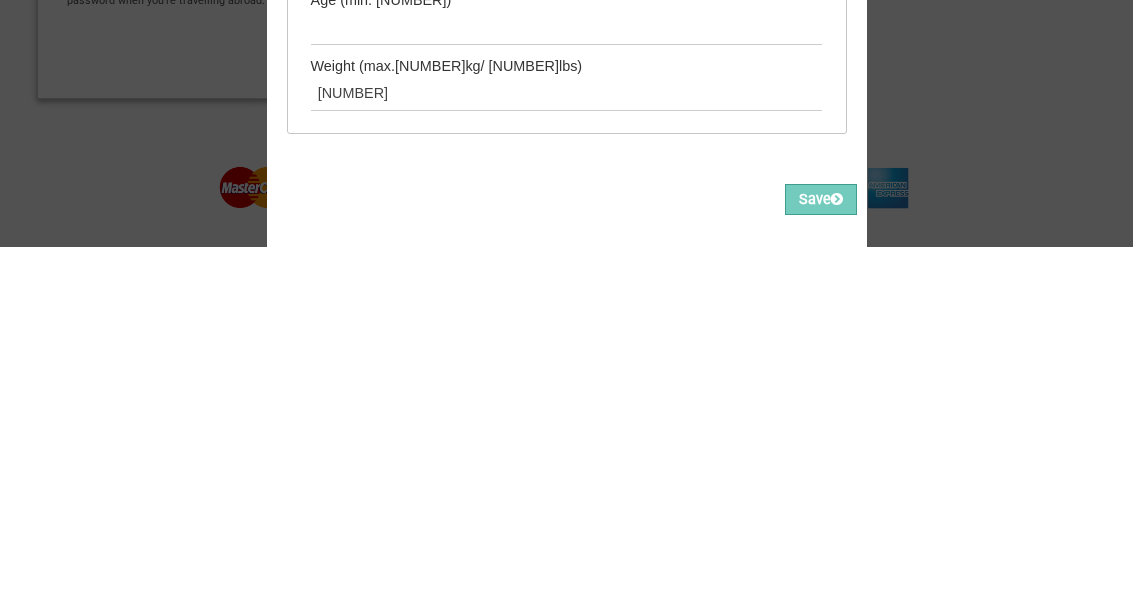 scroll, scrollTop: 830, scrollLeft: 0, axis: vertical 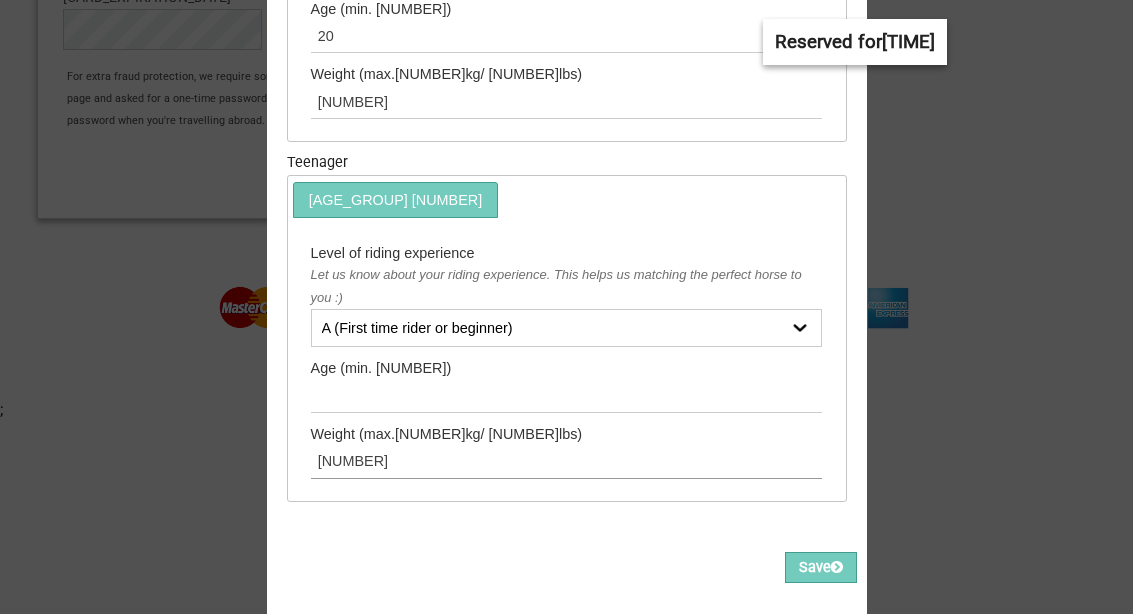 type on "125" 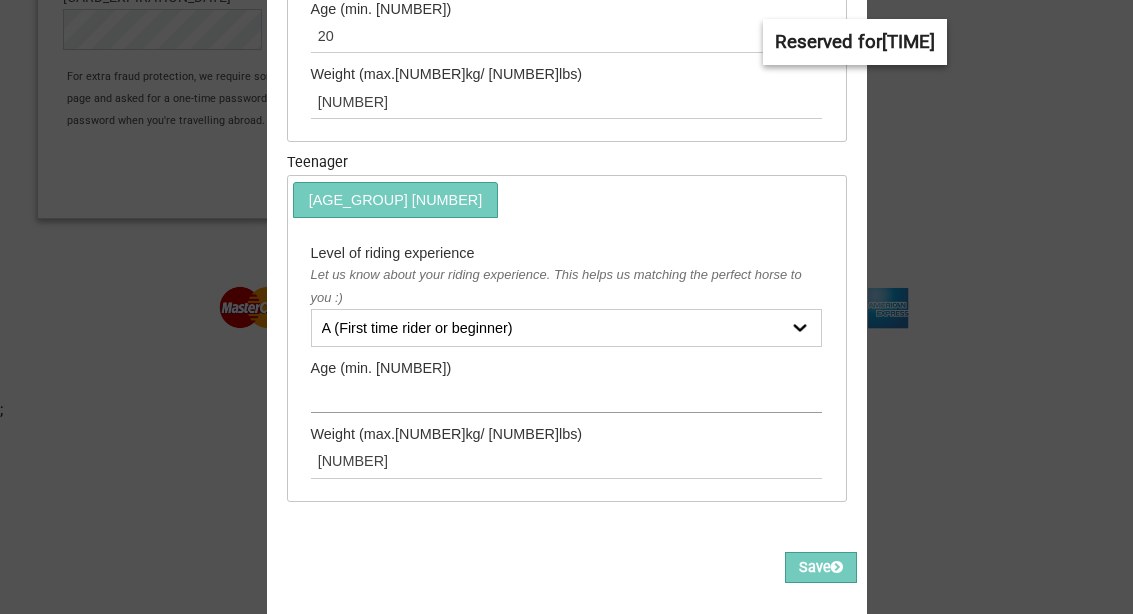 click at bounding box center [567, 396] 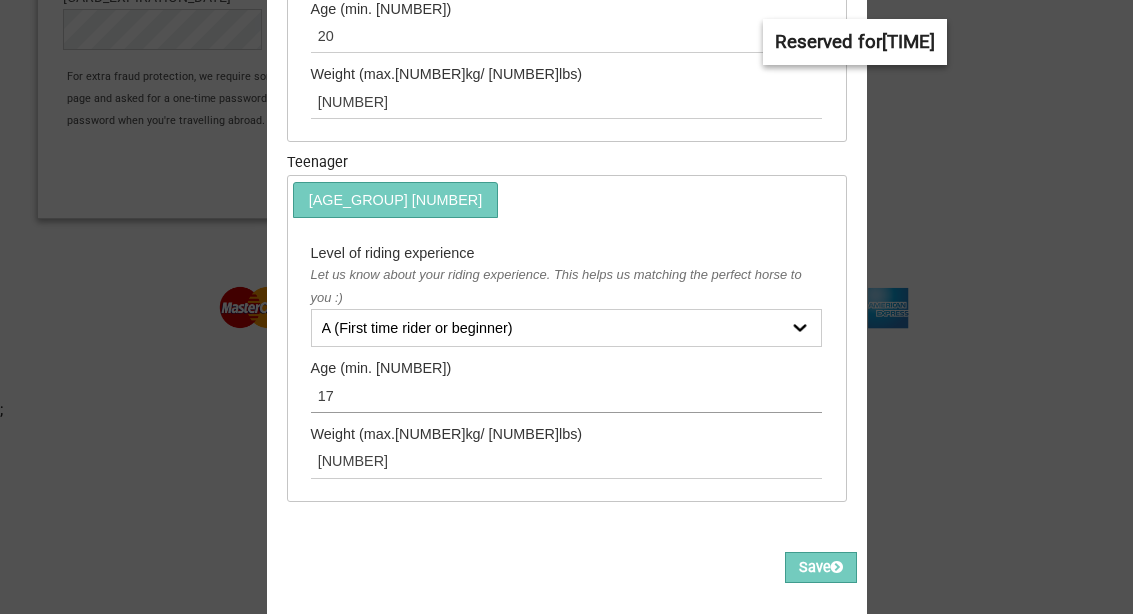 type on "17" 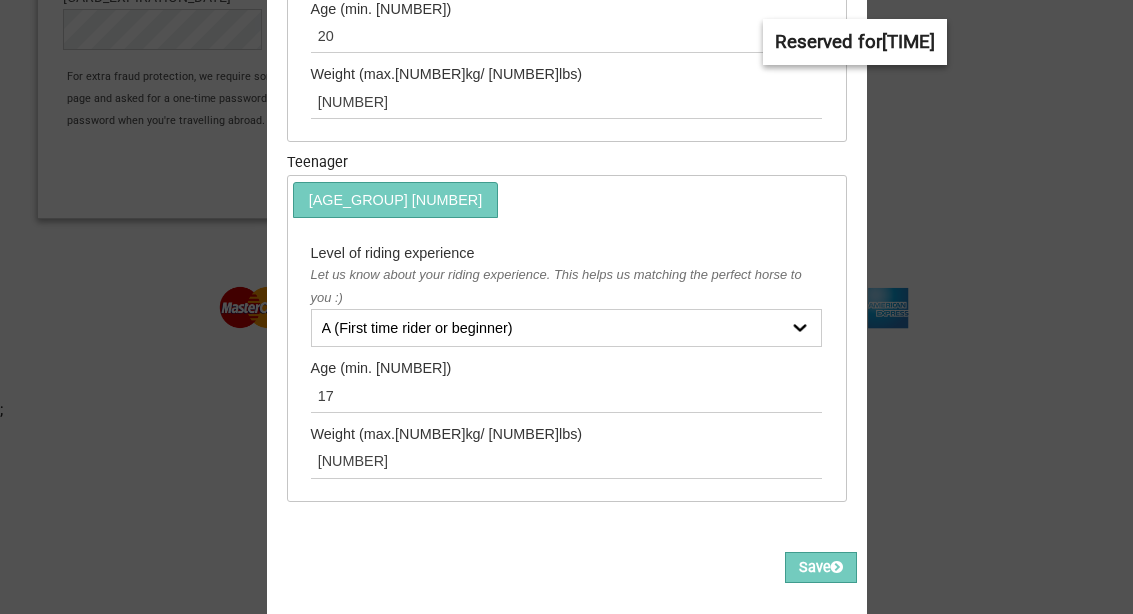 click on "Save" at bounding box center (821, 567) 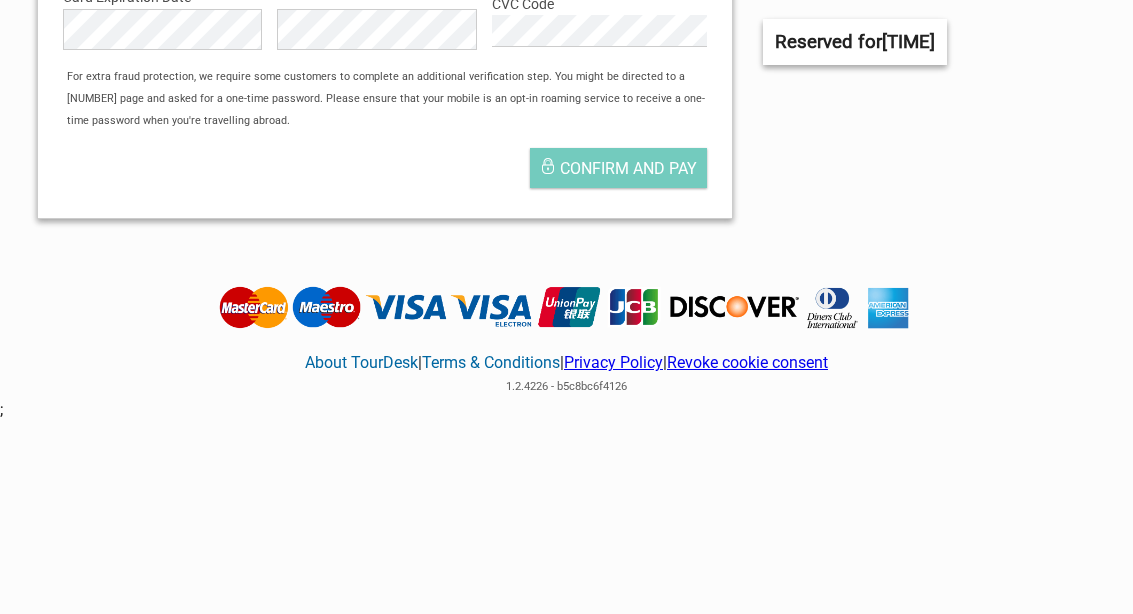 scroll, scrollTop: 0, scrollLeft: 0, axis: both 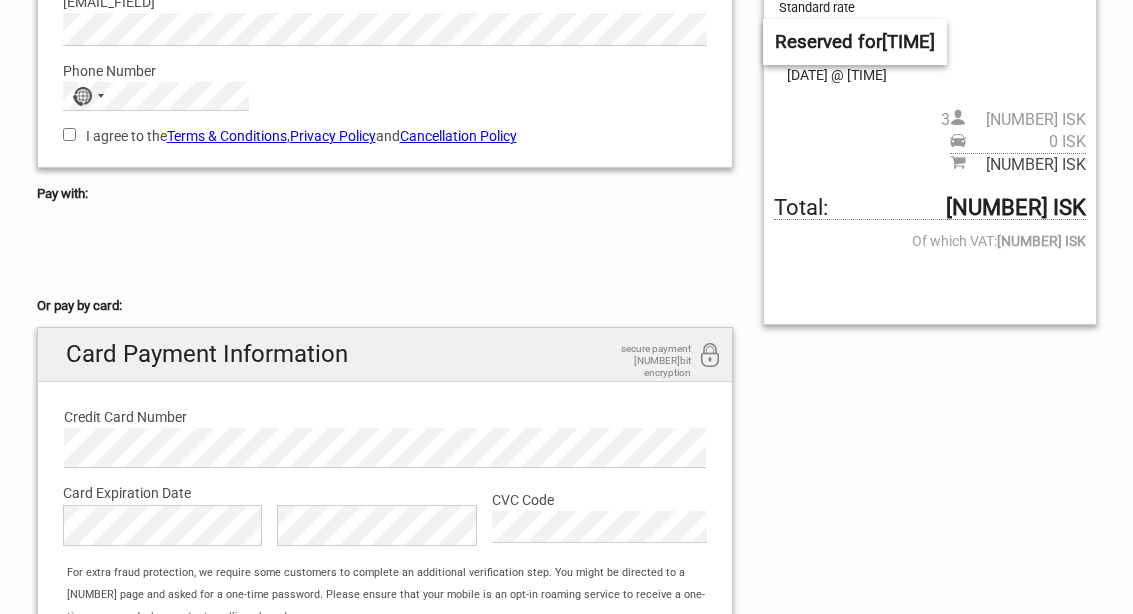 click on "No country selected" at bounding box center (87, 96) 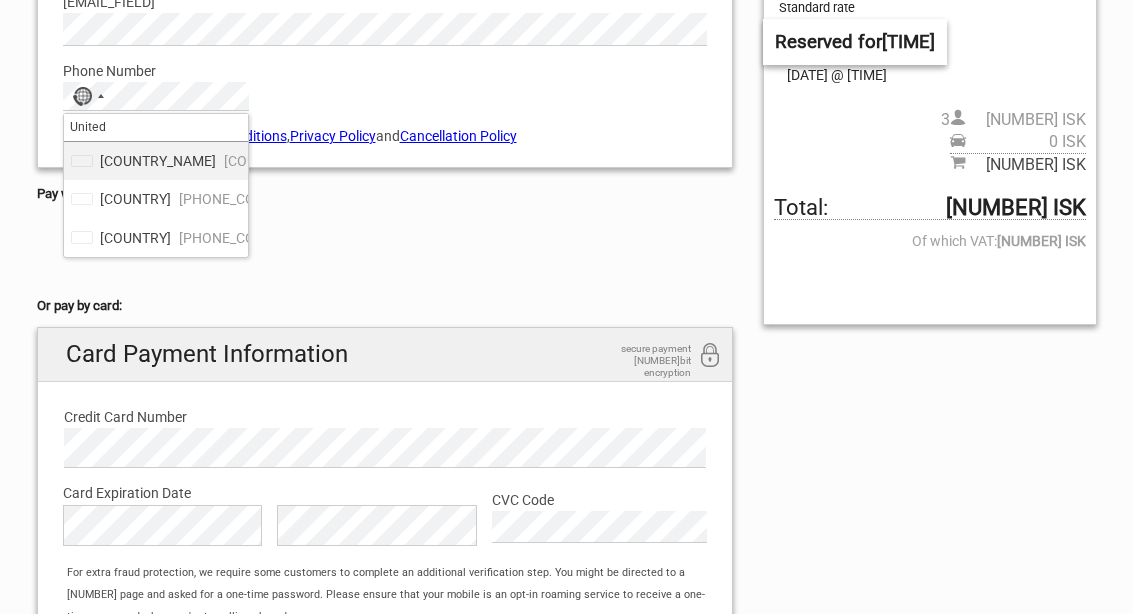 type on "United s" 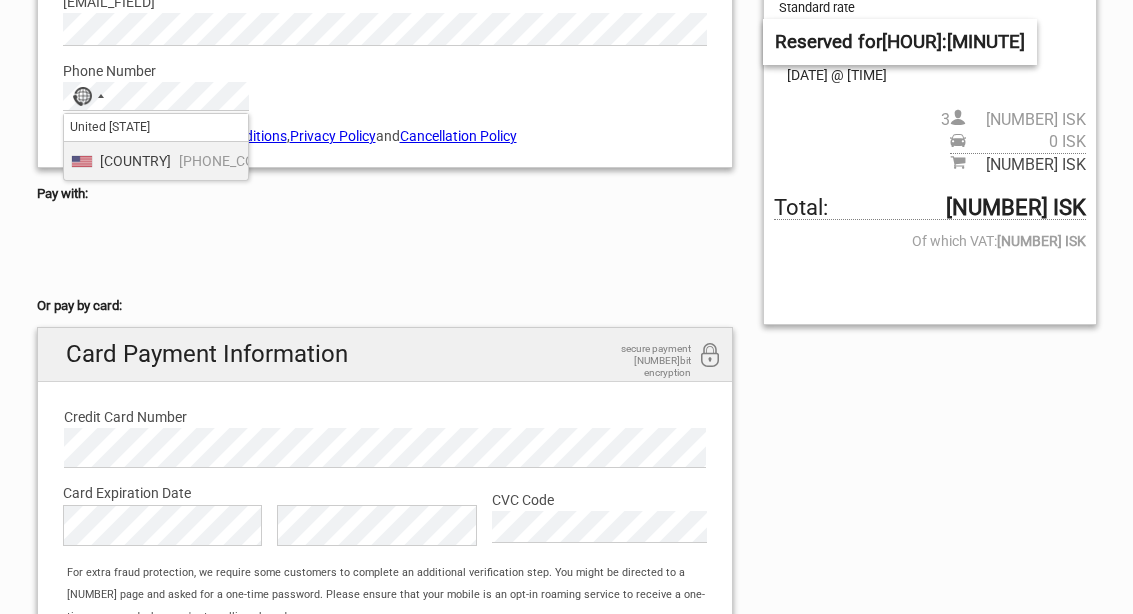 click on "[COUNTRY]" at bounding box center (135, 161) 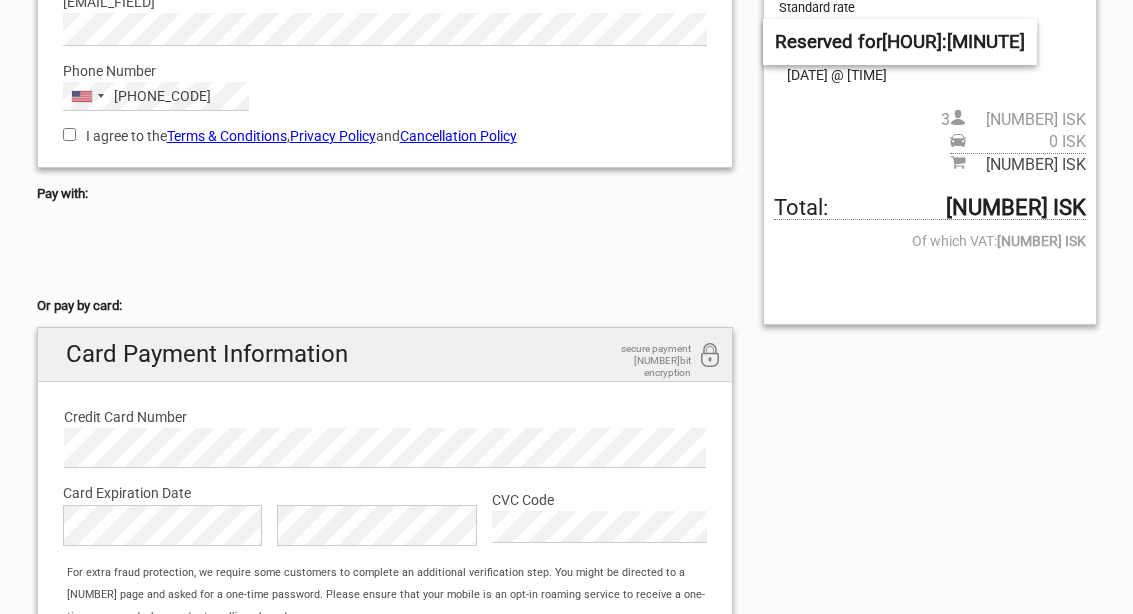 click on "I agree to the  Terms & Conditions ,  Privacy Policy  and  Cancellation Policy" at bounding box center [69, 134] 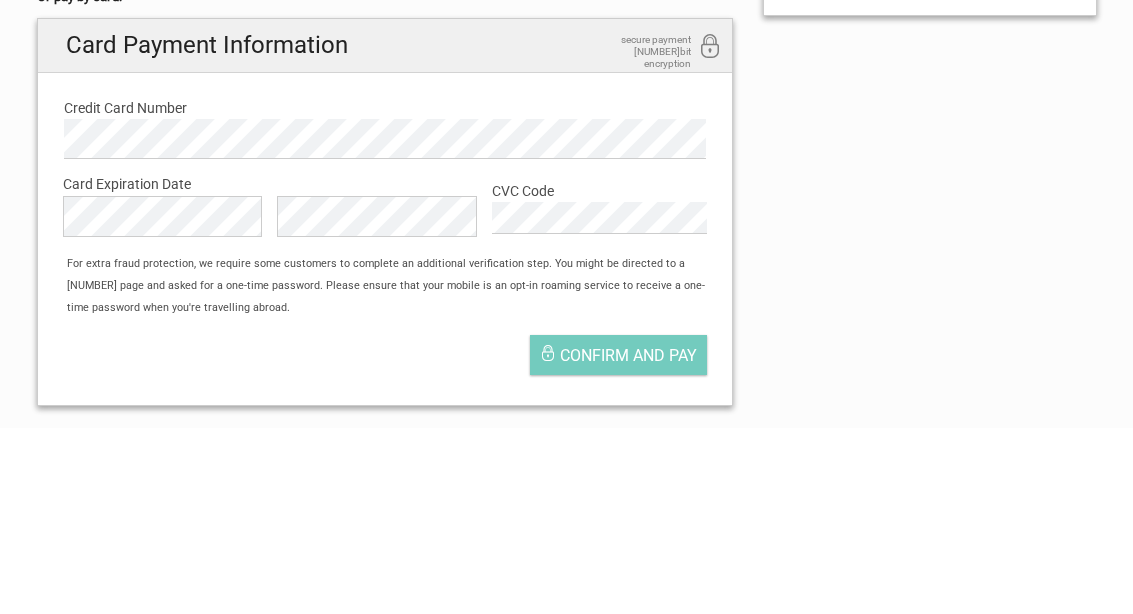 scroll, scrollTop: 643, scrollLeft: 0, axis: vertical 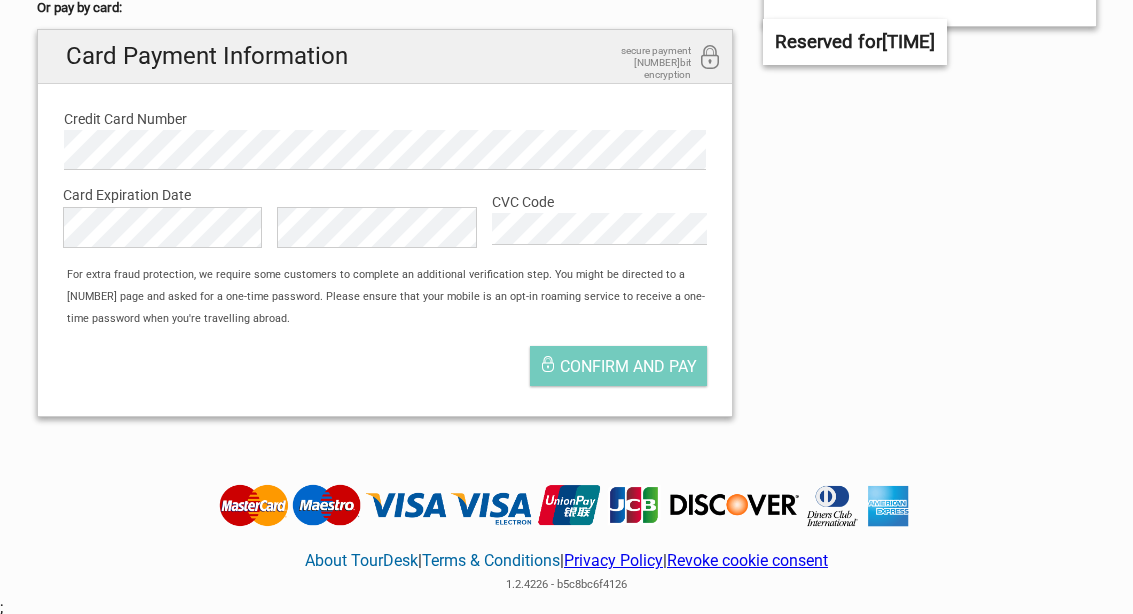 click on "Confirm and pay" at bounding box center (628, 366) 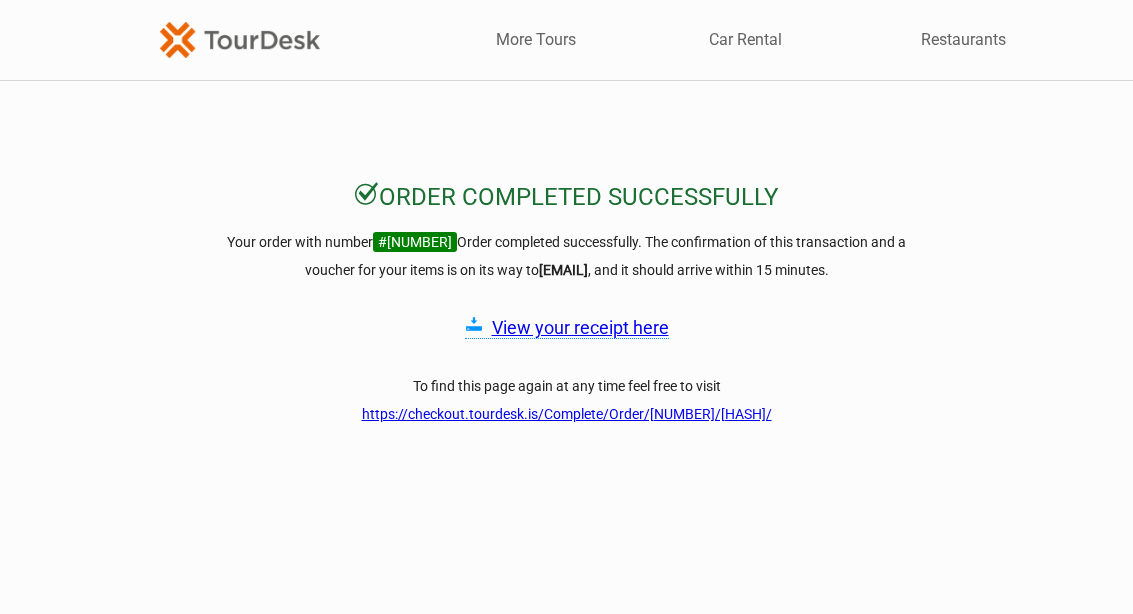 scroll, scrollTop: 0, scrollLeft: 0, axis: both 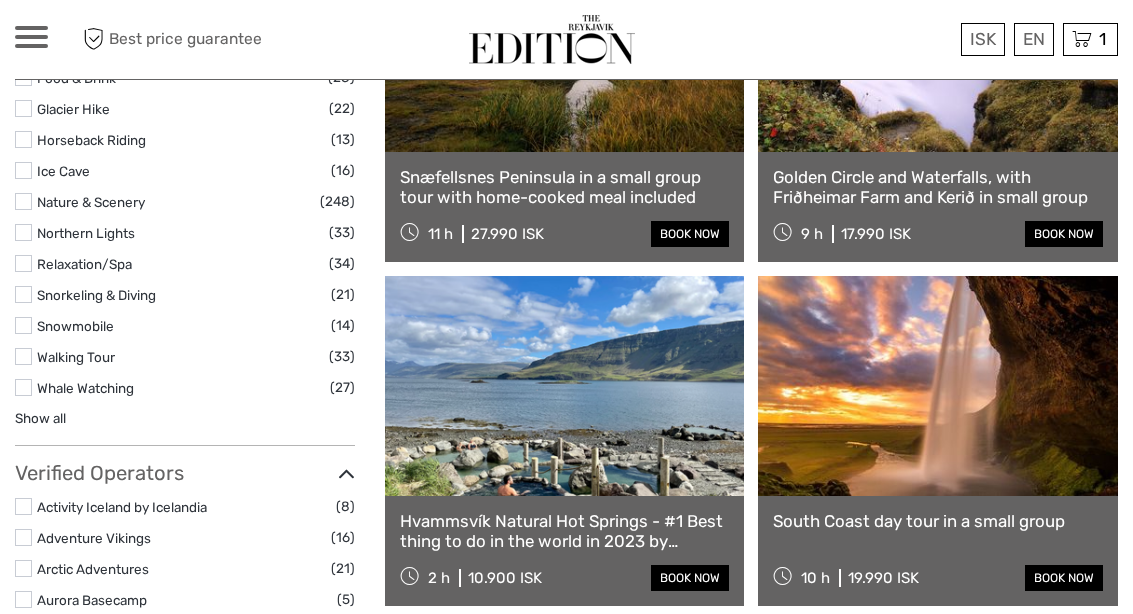 click at bounding box center [552, 39] 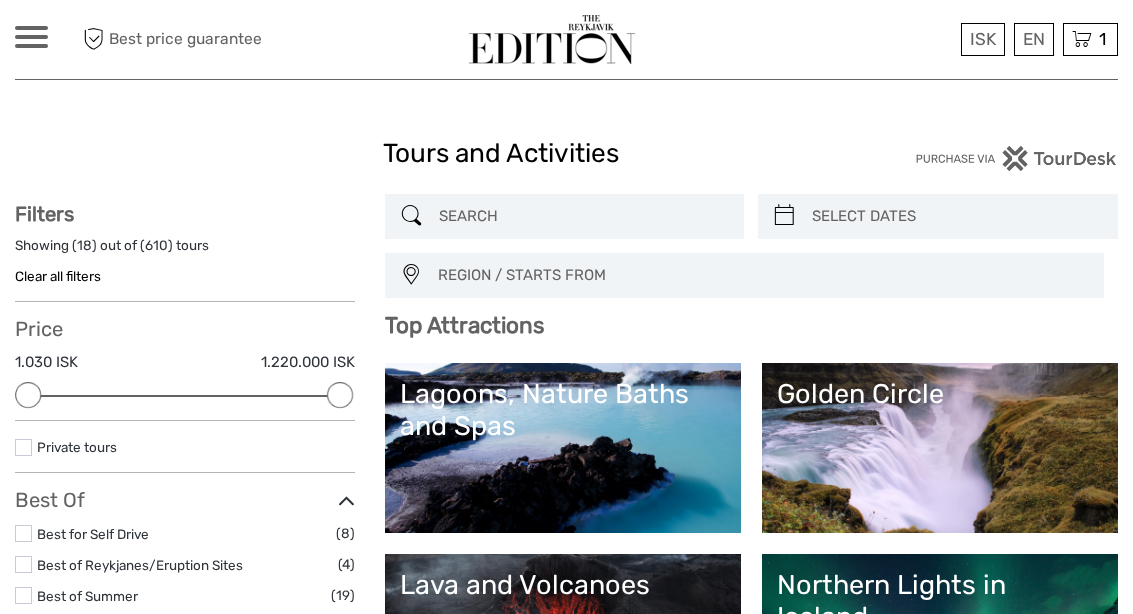 scroll, scrollTop: 0, scrollLeft: 0, axis: both 